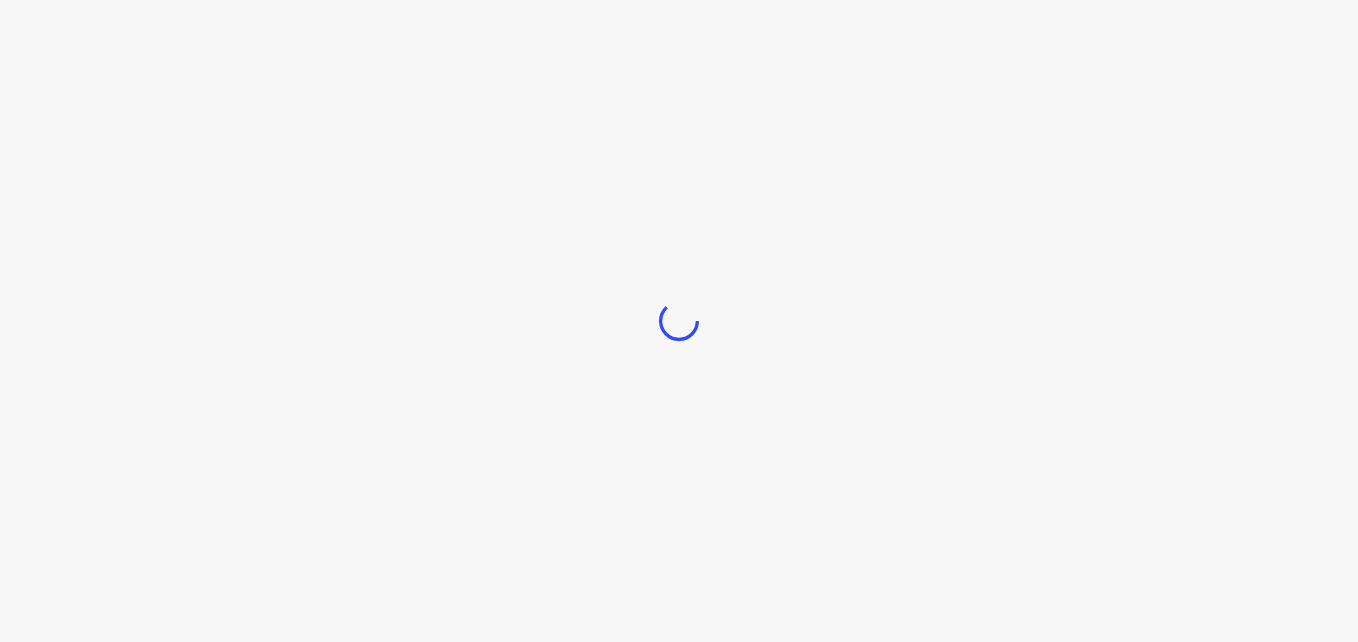 scroll, scrollTop: 0, scrollLeft: 0, axis: both 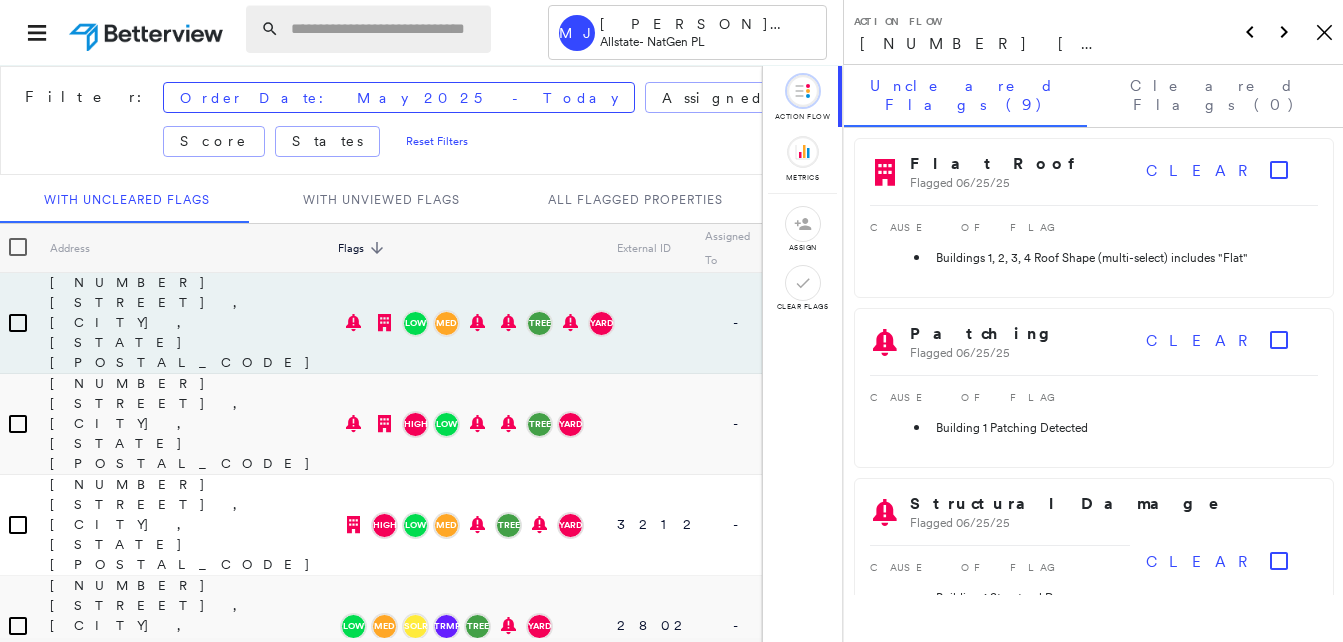click at bounding box center (385, 29) 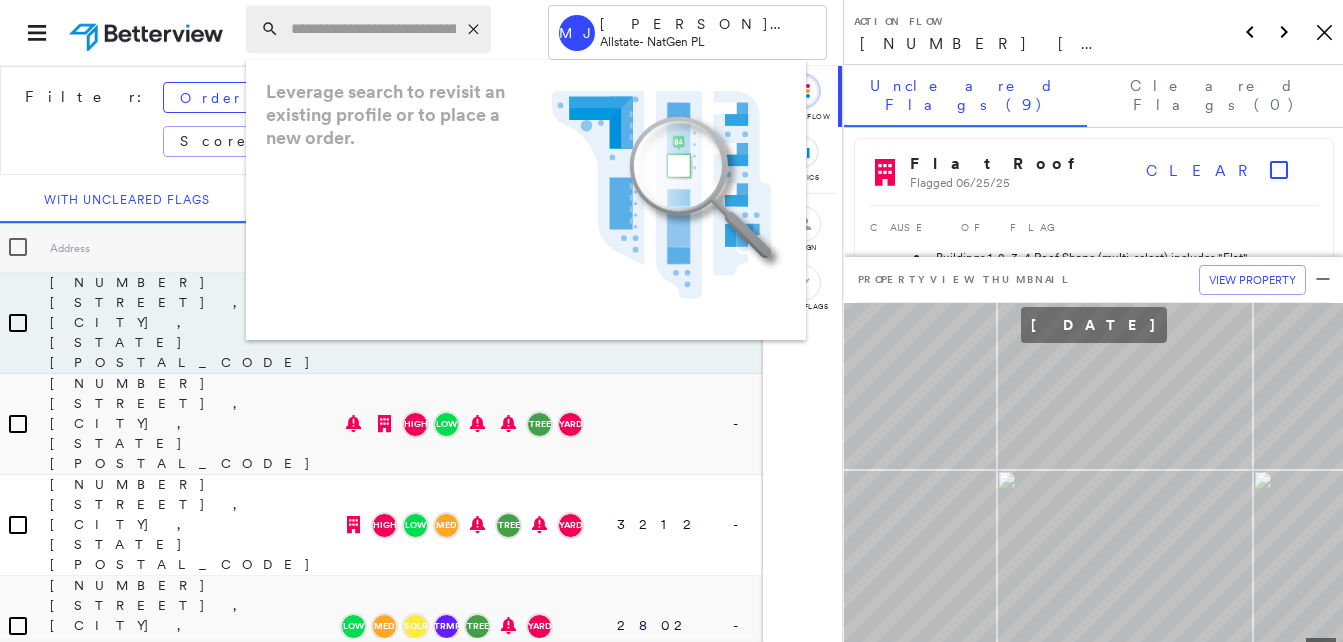 paste on "**********" 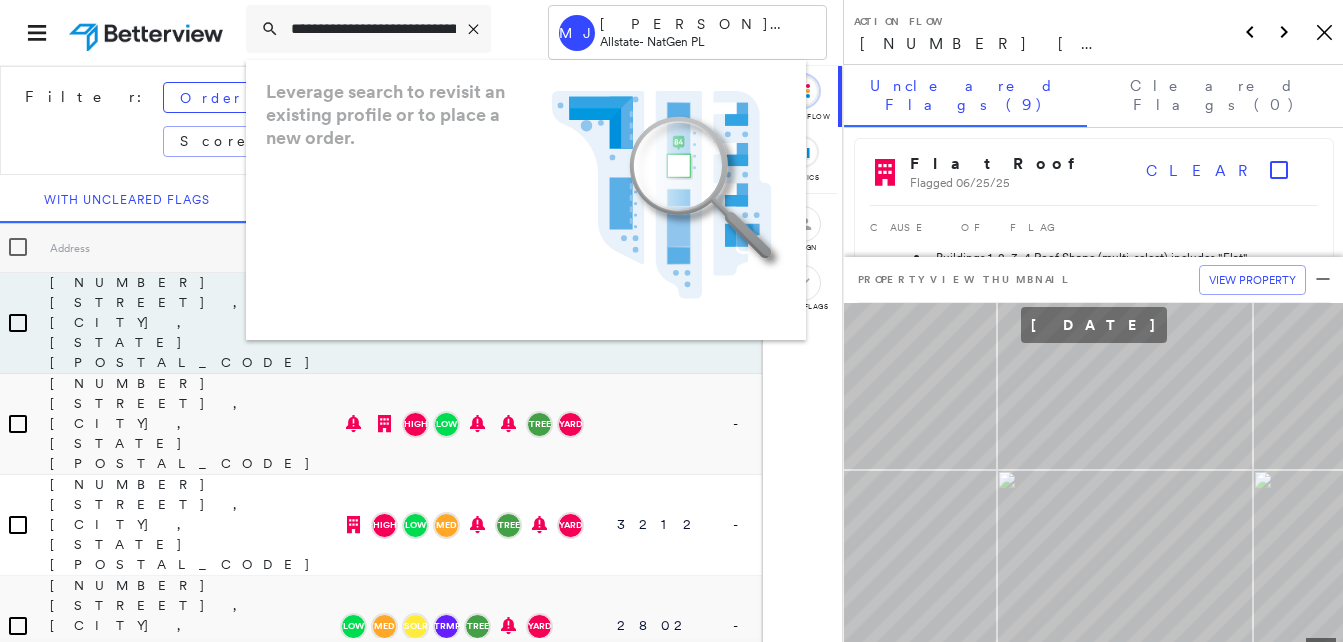 scroll, scrollTop: 0, scrollLeft: 66, axis: horizontal 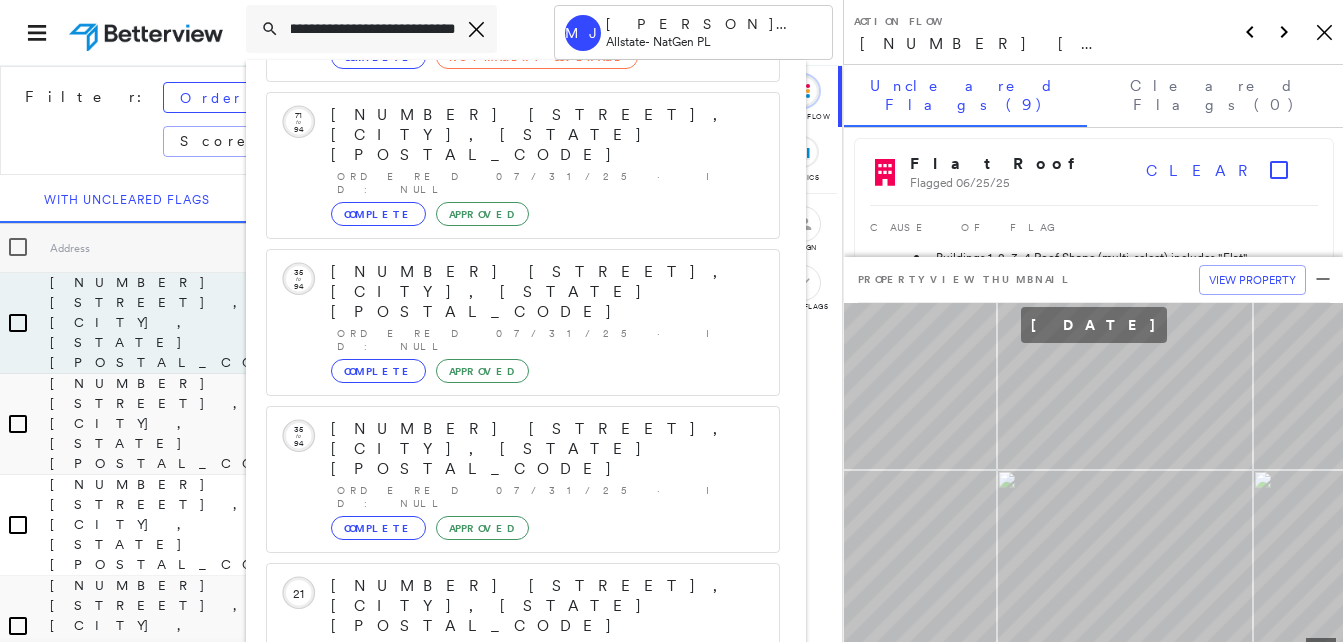 type on "**********" 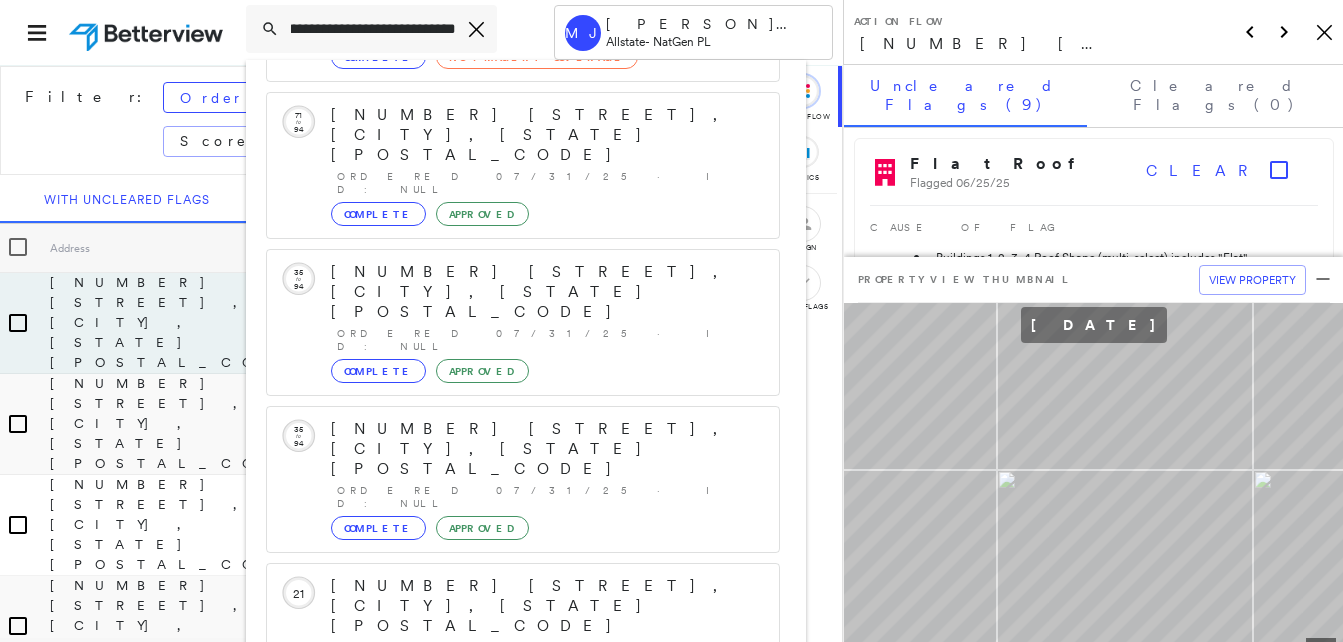 click on "[NUMBER] [STREET], [CITY], [STATE] [POSTAL_CODE]" at bounding box center [501, 898] 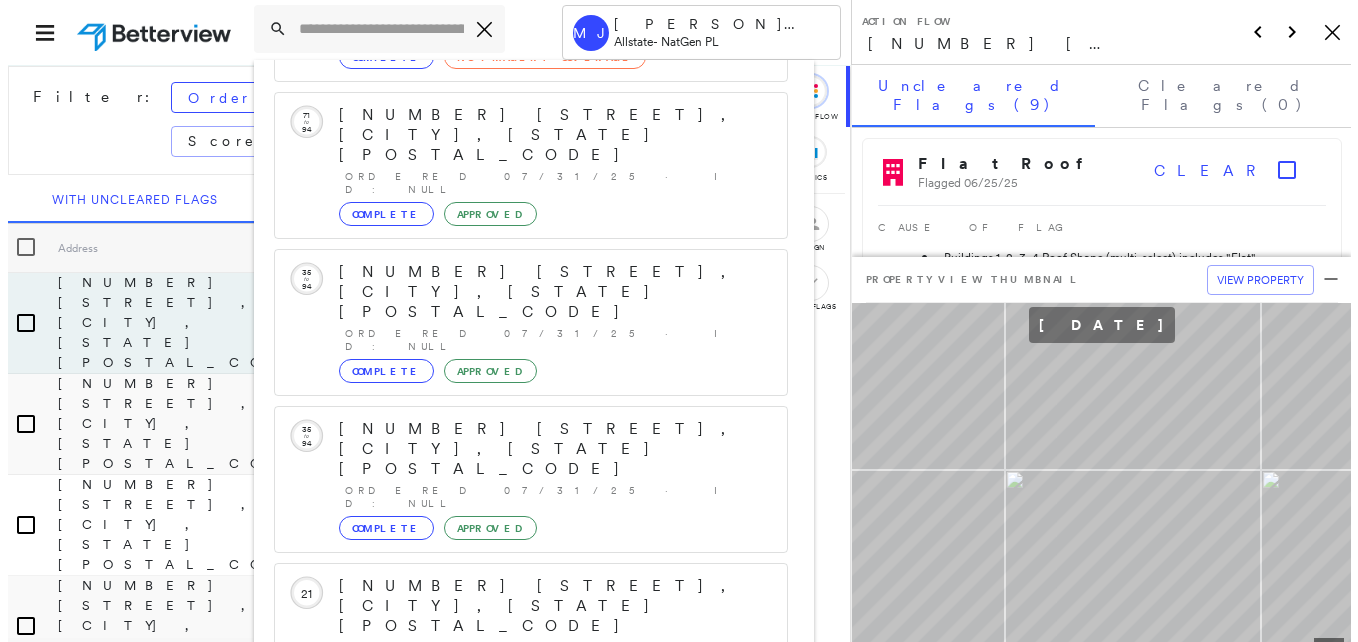 scroll, scrollTop: 0, scrollLeft: 0, axis: both 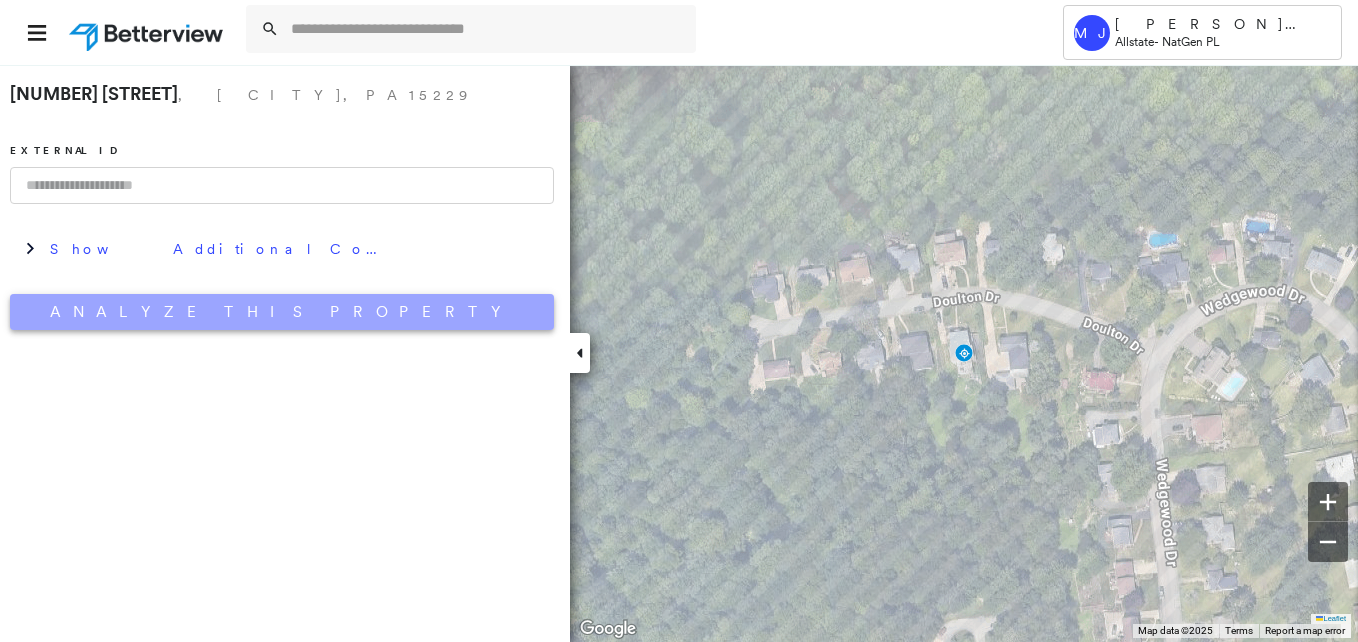 click on "Analyze This Property" at bounding box center [282, 312] 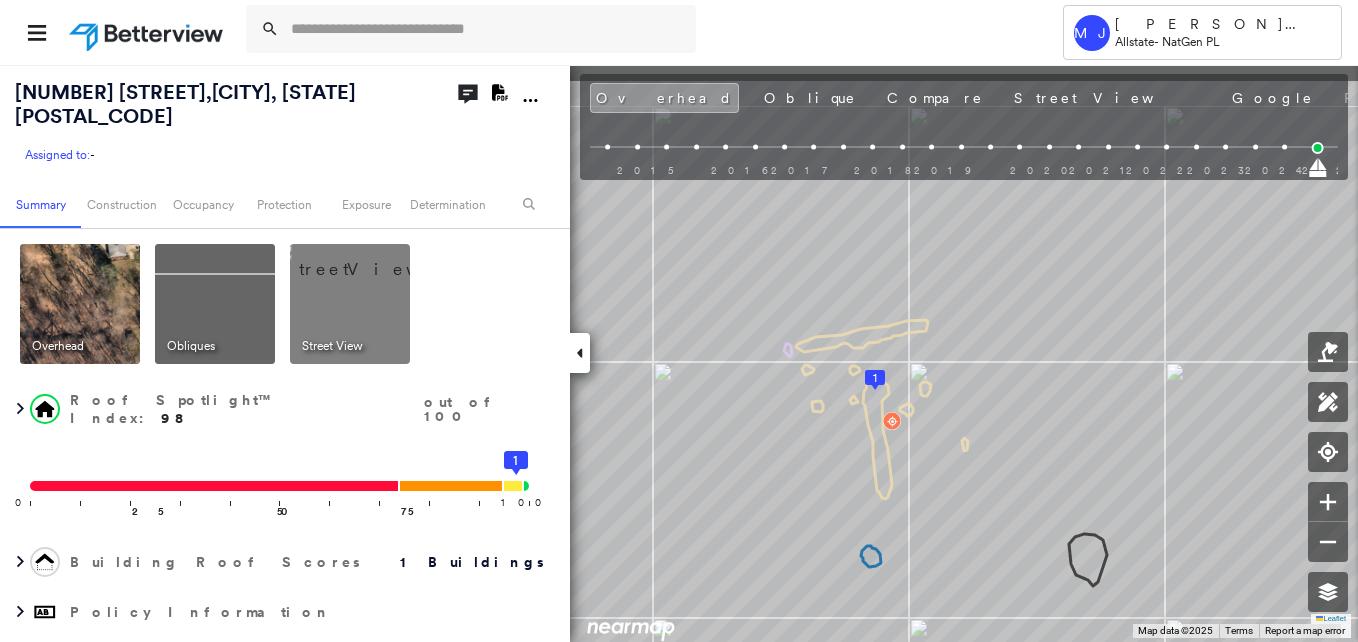 click on "Tower [PERSON] [PERSON] Allstate - NatGen PL 17 [STREET], [CITY], [STATE] Assigned to: - Assigned to: - Assigned to: - Open Comments Download PDF Report Summary Construction Occupancy Protection Exposure Determination Overhead Obliques Street View Roof Spotlight™ Index : 98 out of 100 0 100 25 50 75 1 Building Roof Scores 1 Buildings Policy Information Flags : 1 (0 cleared, 1 uncleared) Construction Roof Spotlights : Chimney, Vent Property Features : Patio Furniture, Significantly Stained Pavement Roof Size & Shape : 1 building - Gable | Asphalt Shingle Occupancy Place Detail Protection Exposure Determination Flags : 1 (0 cleared, 1 uncleared) Uncleared Flags (1) Cleared Flags (0) Low Low Priority Roof Score Flagged 08/04/25 Clear Action Taken New Entry History Quote/New Business Terms & Conditions Added ACV Endorsement Added Cosmetic Endorsement Inspection/Loss Control Report Information Added to Inspection Survey Onsite Inspection Ordered Determined No Inspection Needed General Save" at bounding box center [679, 321] 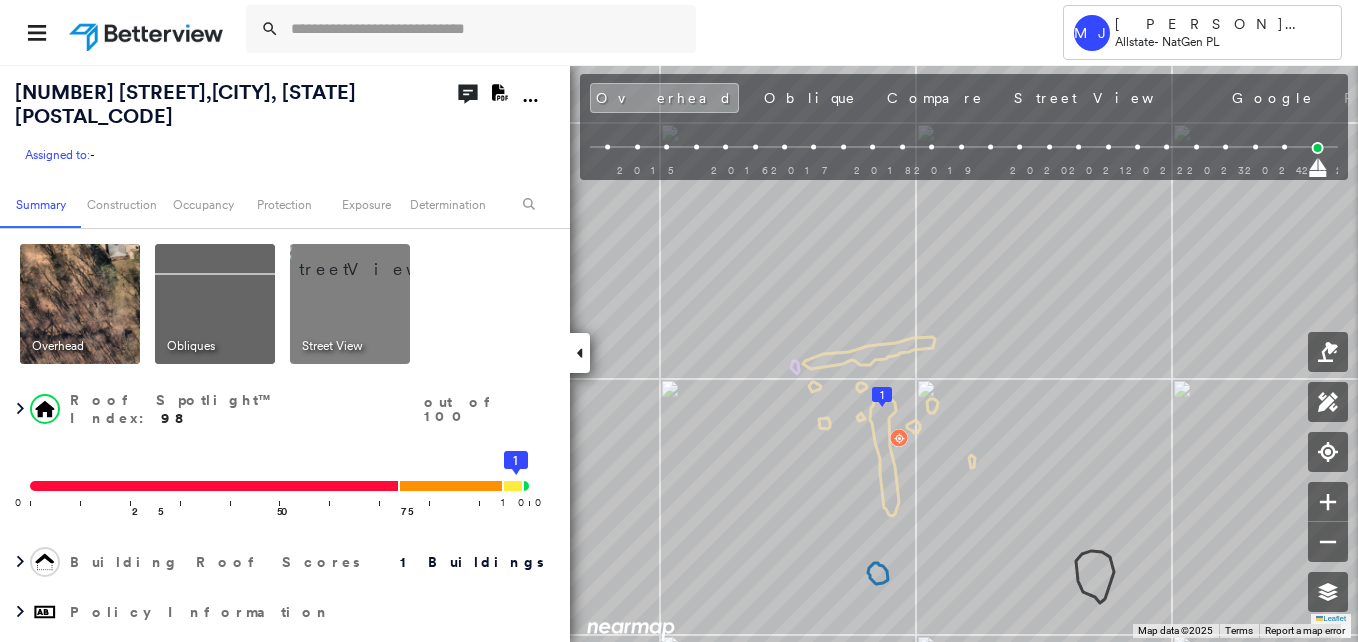 click at bounding box center [215, 304] 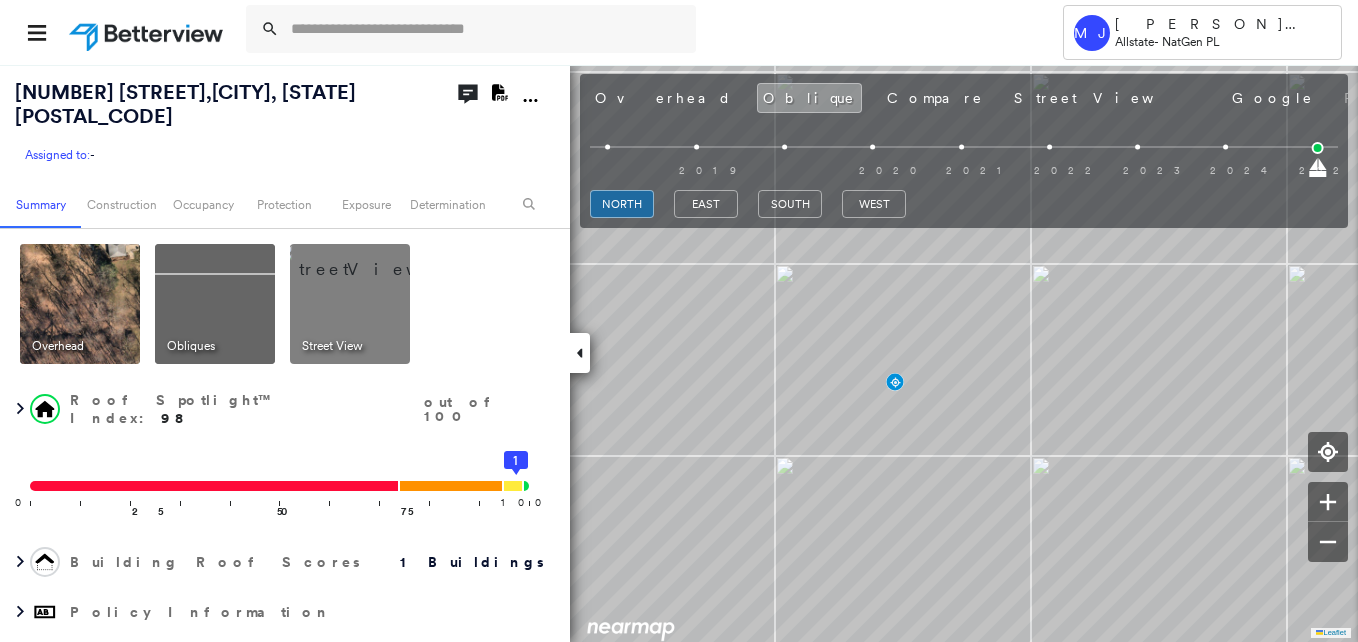 click on "east" at bounding box center [706, 207] 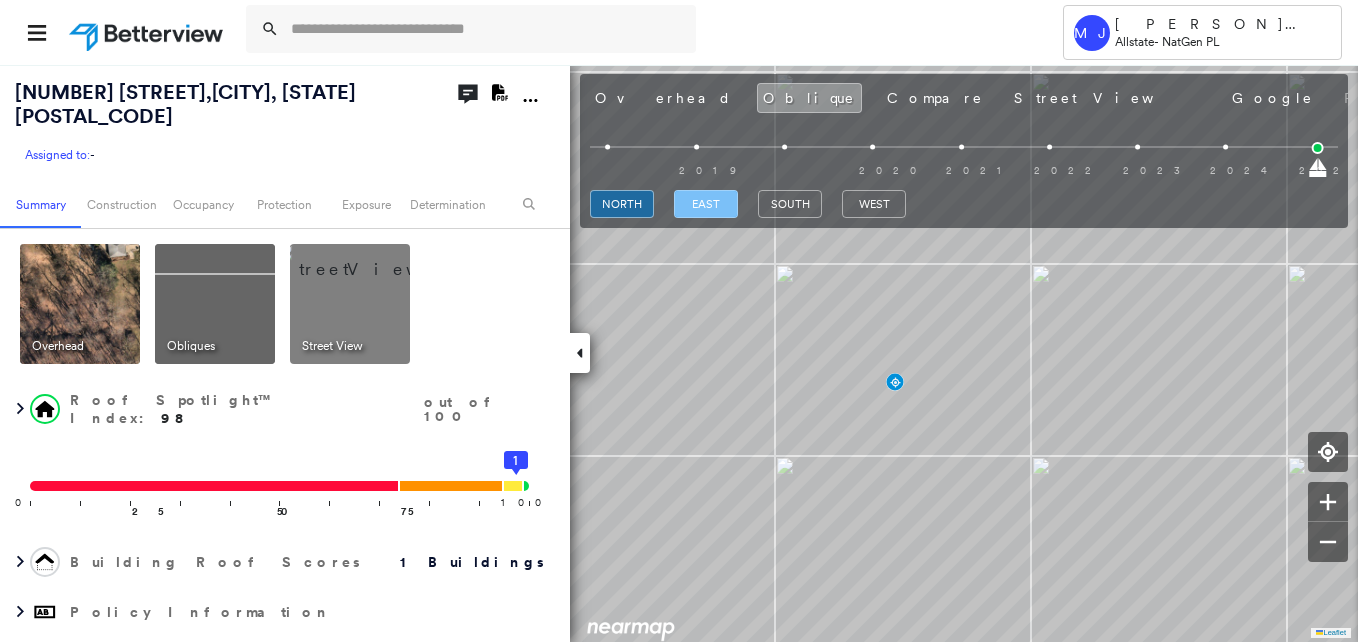 click on "east" at bounding box center (706, 204) 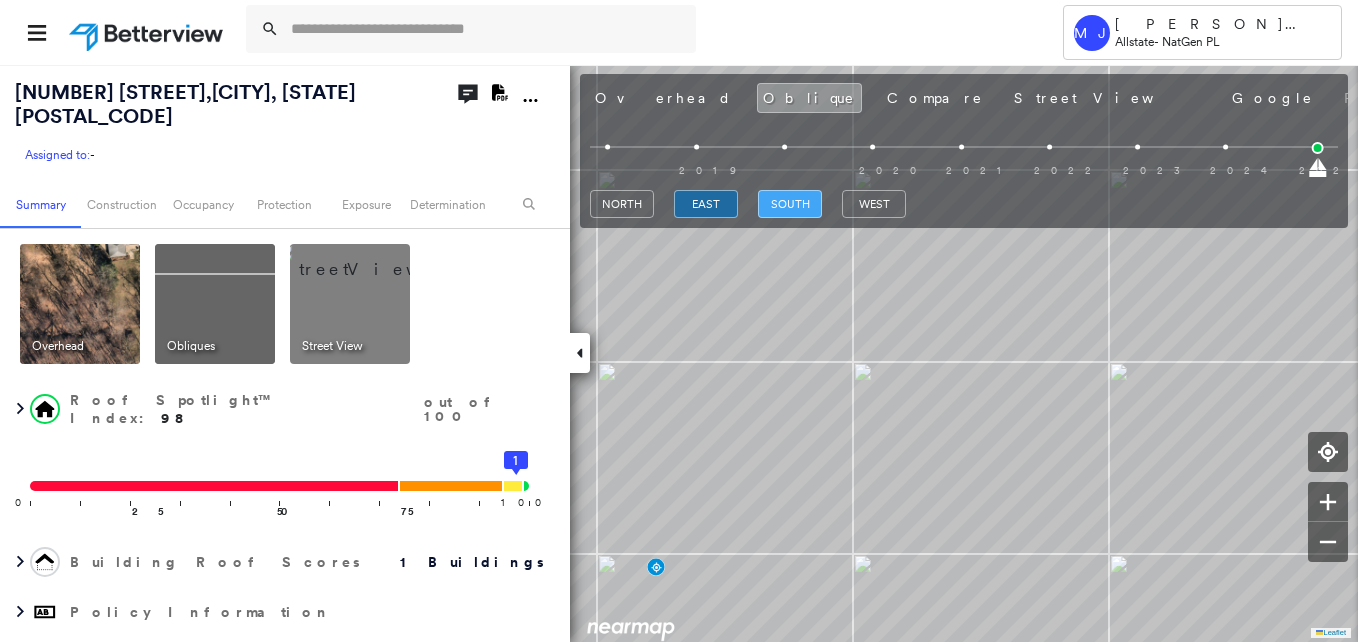 click on "south" at bounding box center (790, 204) 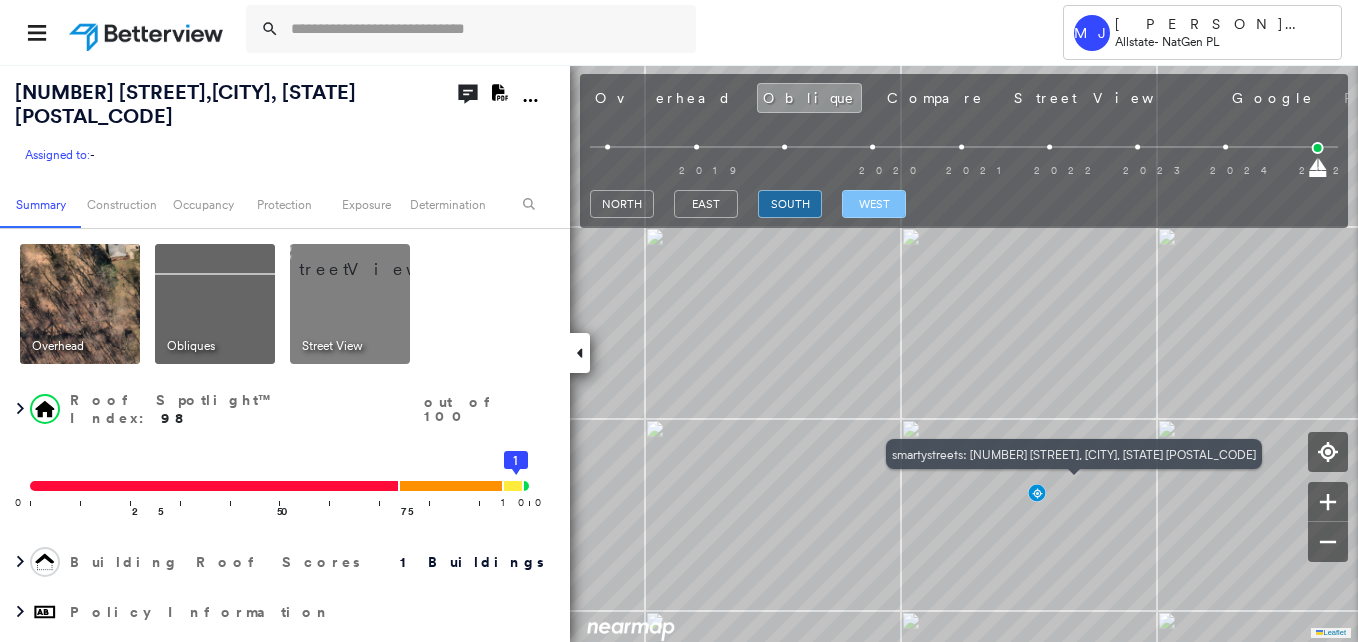 click on "west" at bounding box center [874, 204] 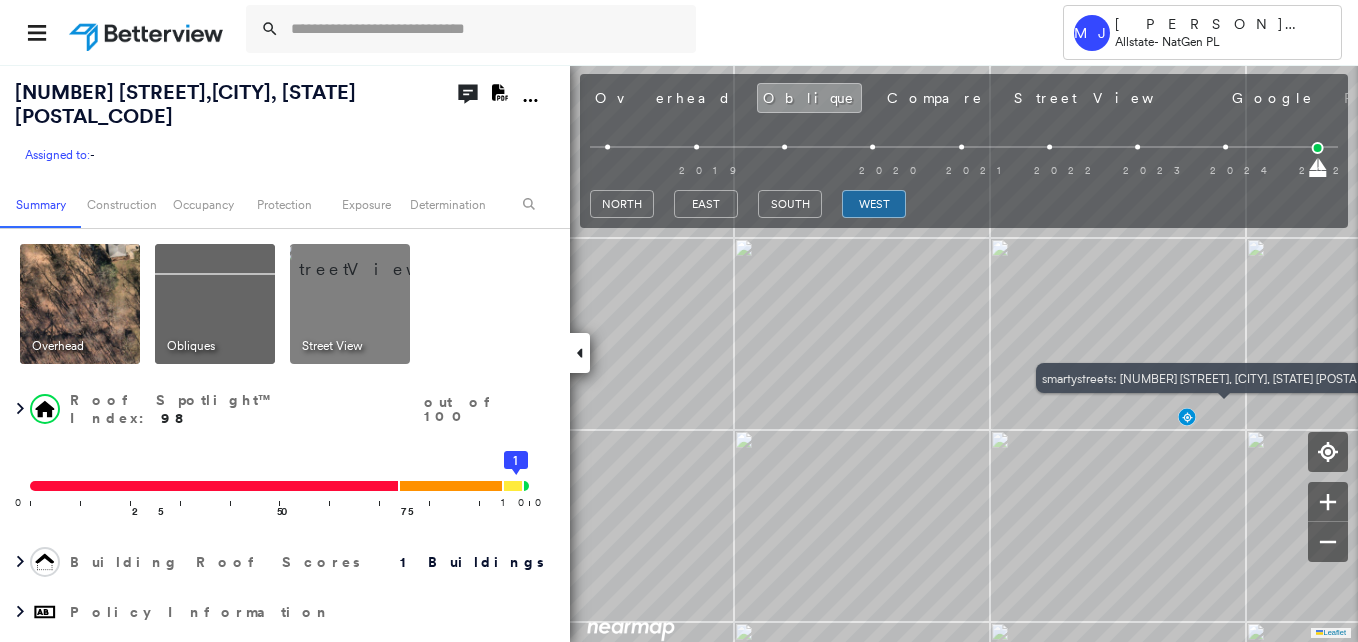 click at bounding box center (374, 259) 